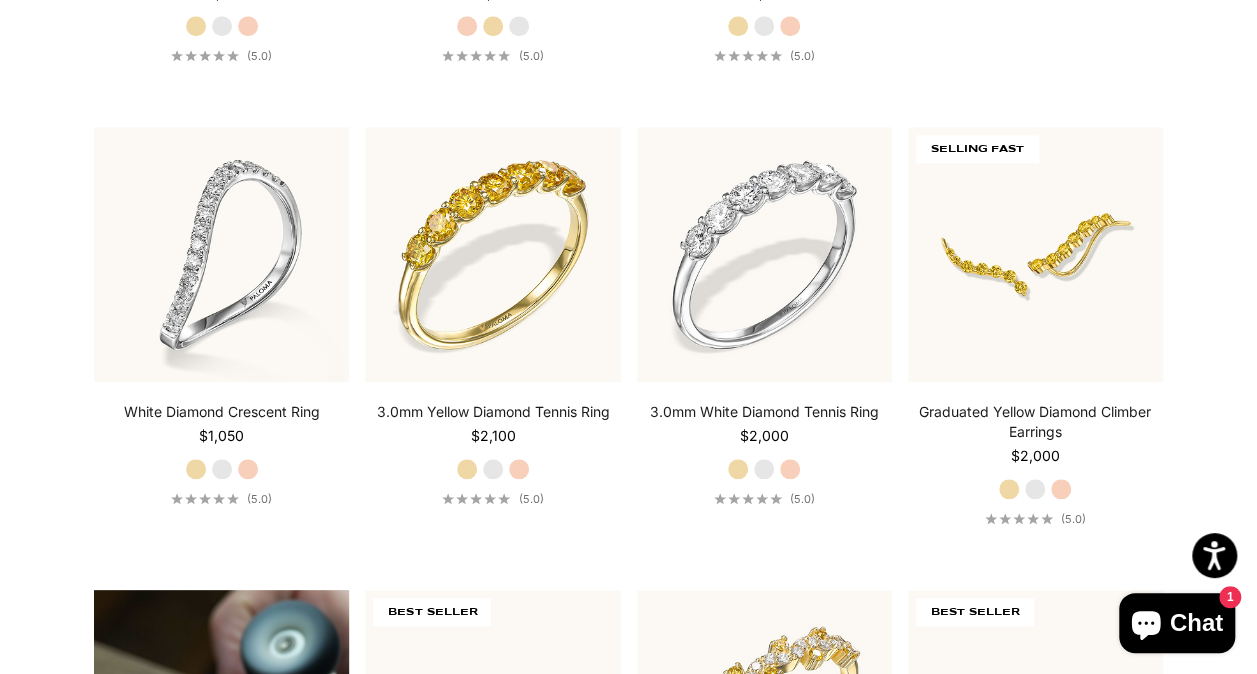 scroll, scrollTop: 896, scrollLeft: 0, axis: vertical 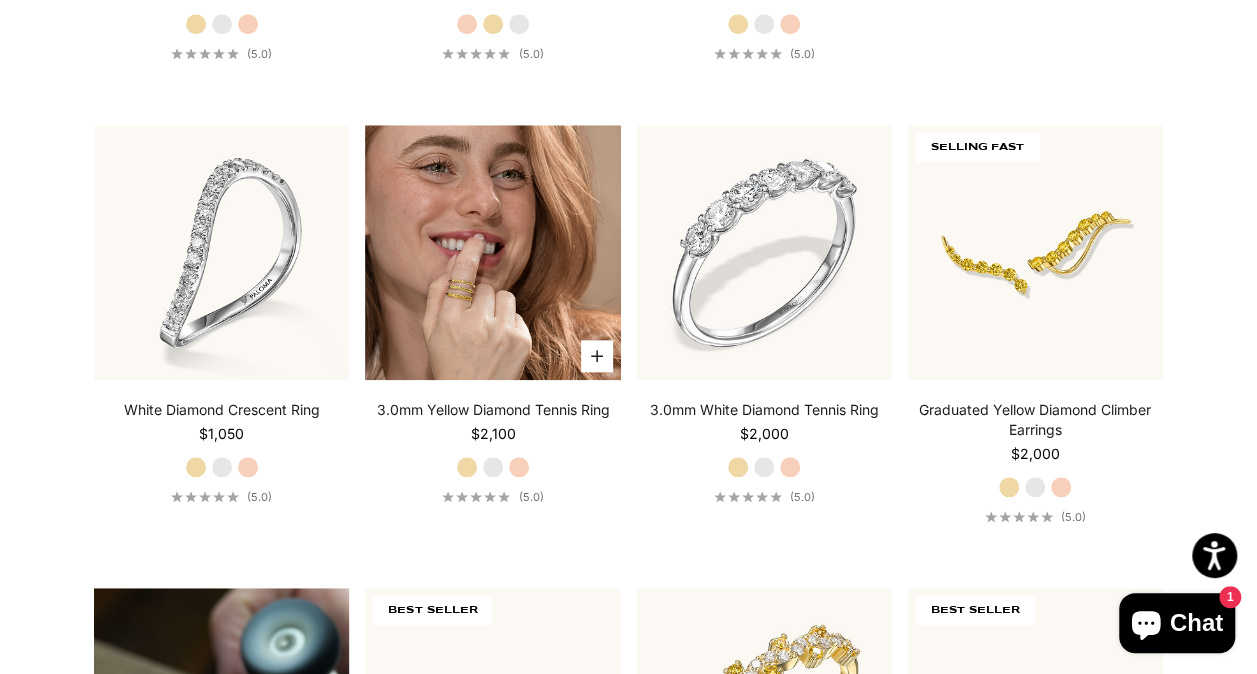 click at bounding box center (492, 252) 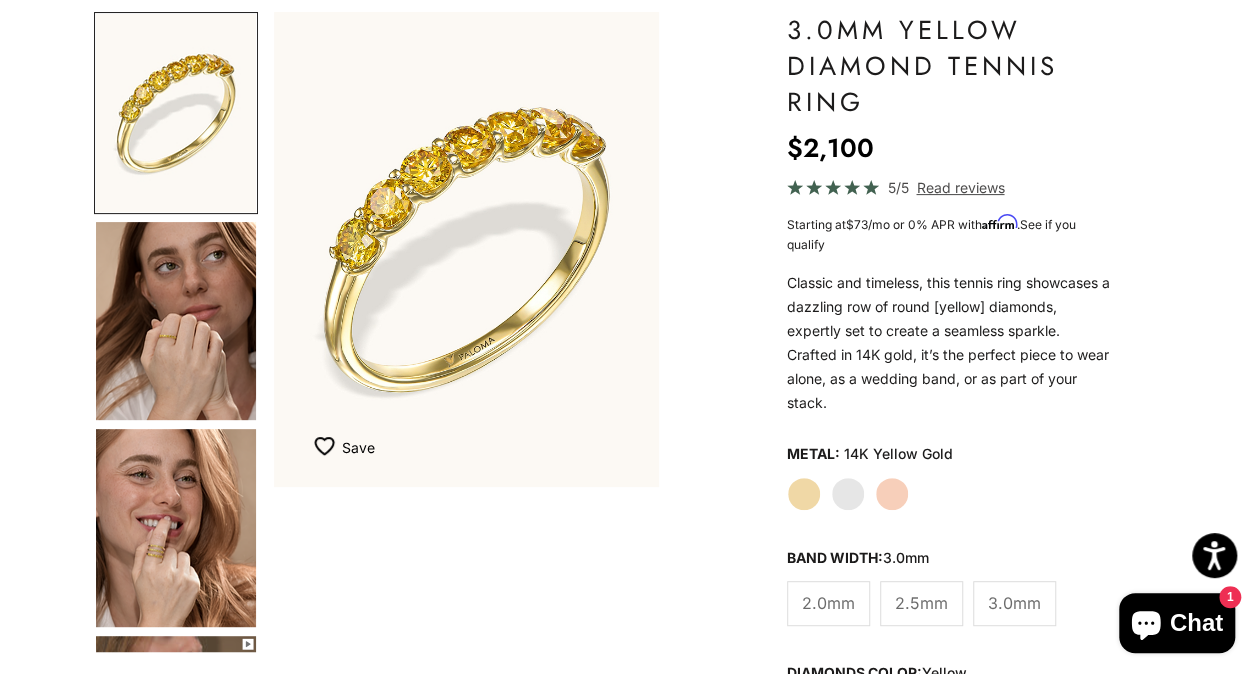 scroll, scrollTop: 200, scrollLeft: 0, axis: vertical 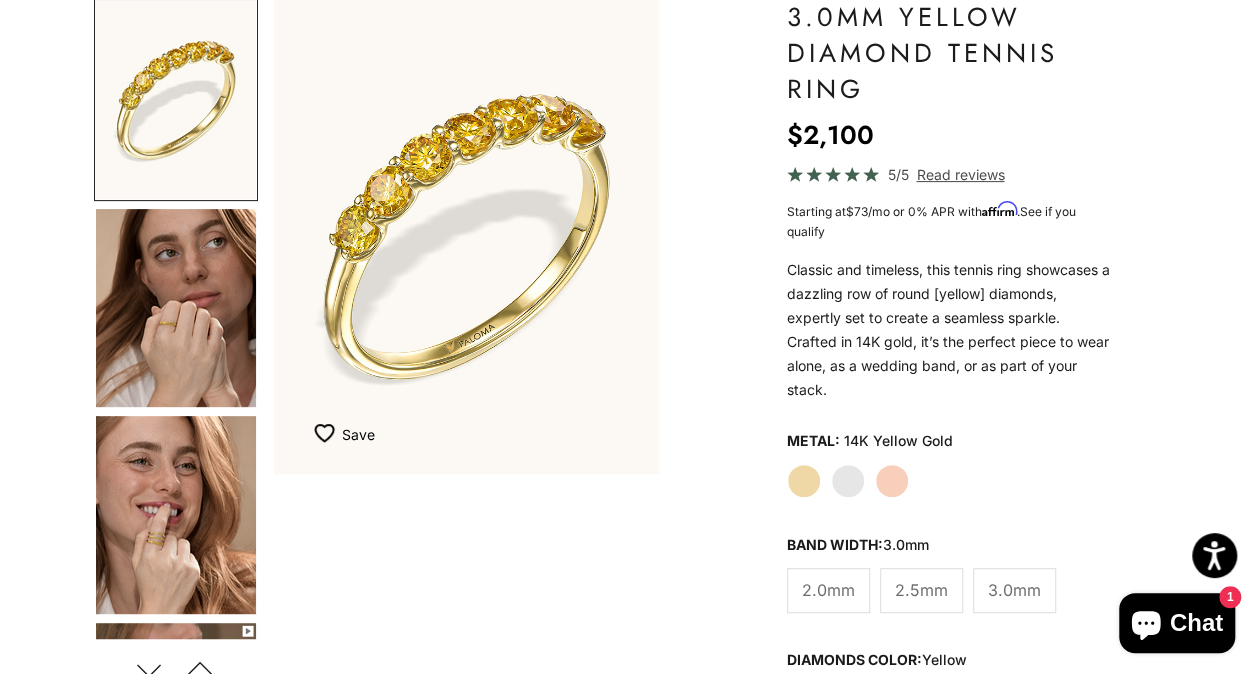 click on "2.0mm" 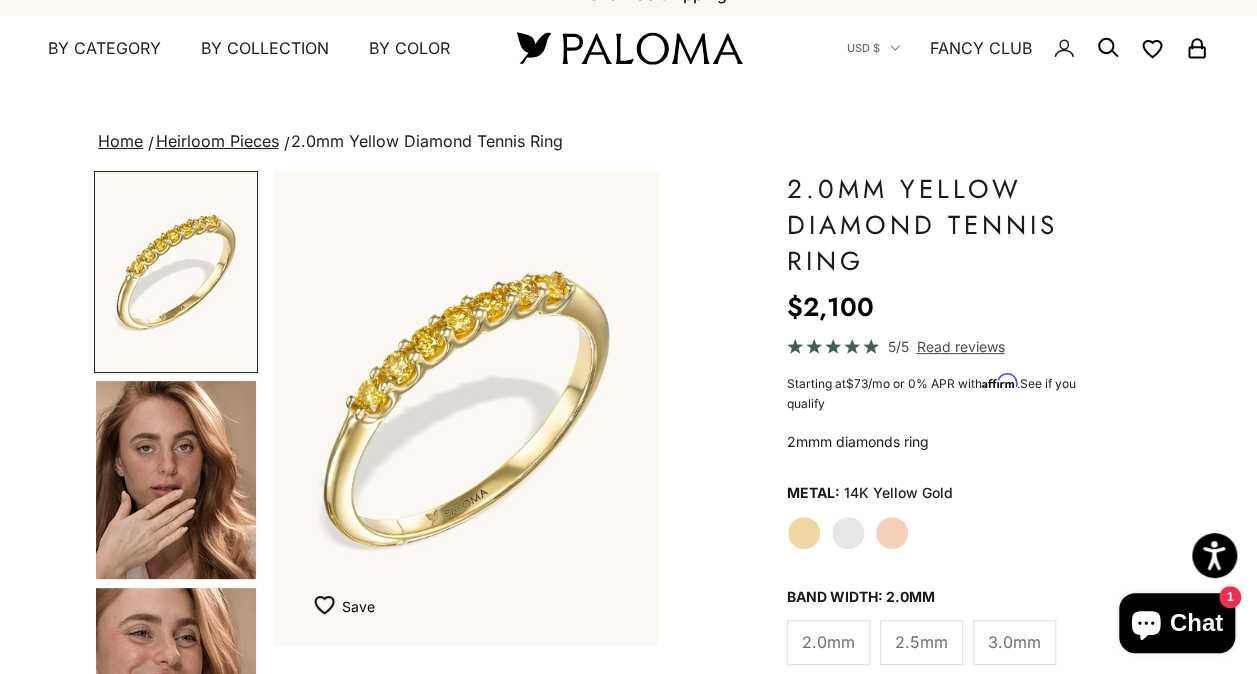 scroll, scrollTop: 60, scrollLeft: 0, axis: vertical 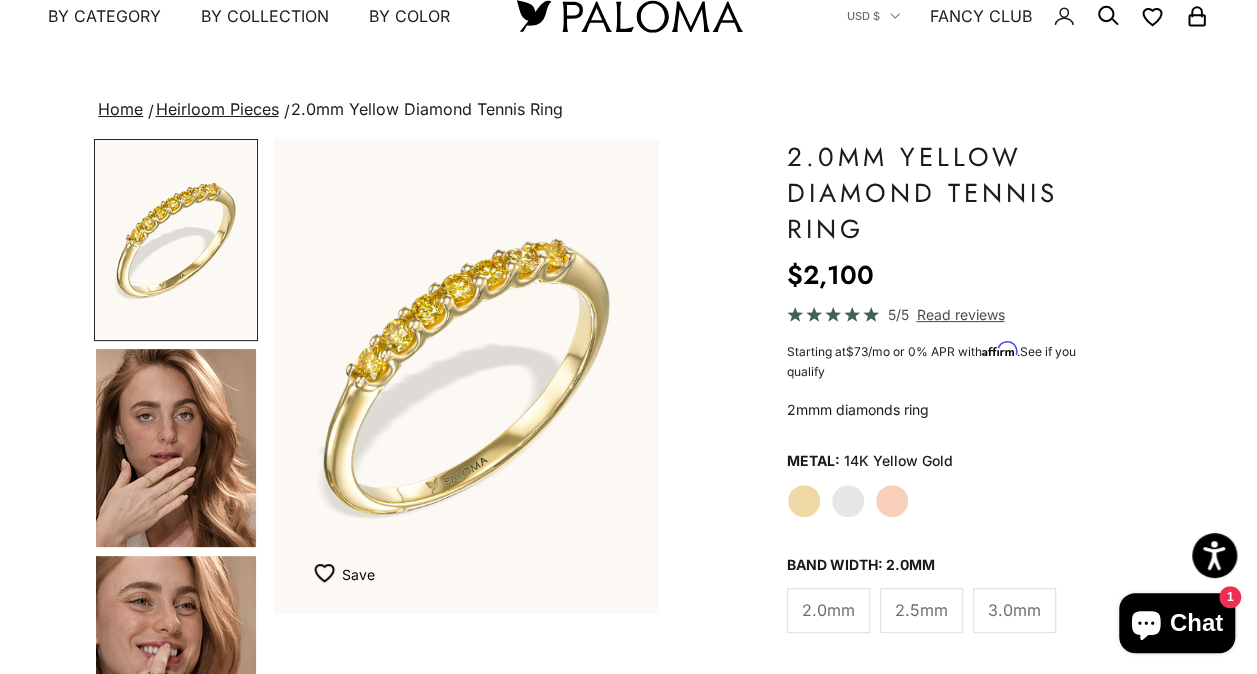 click on "White Gold" 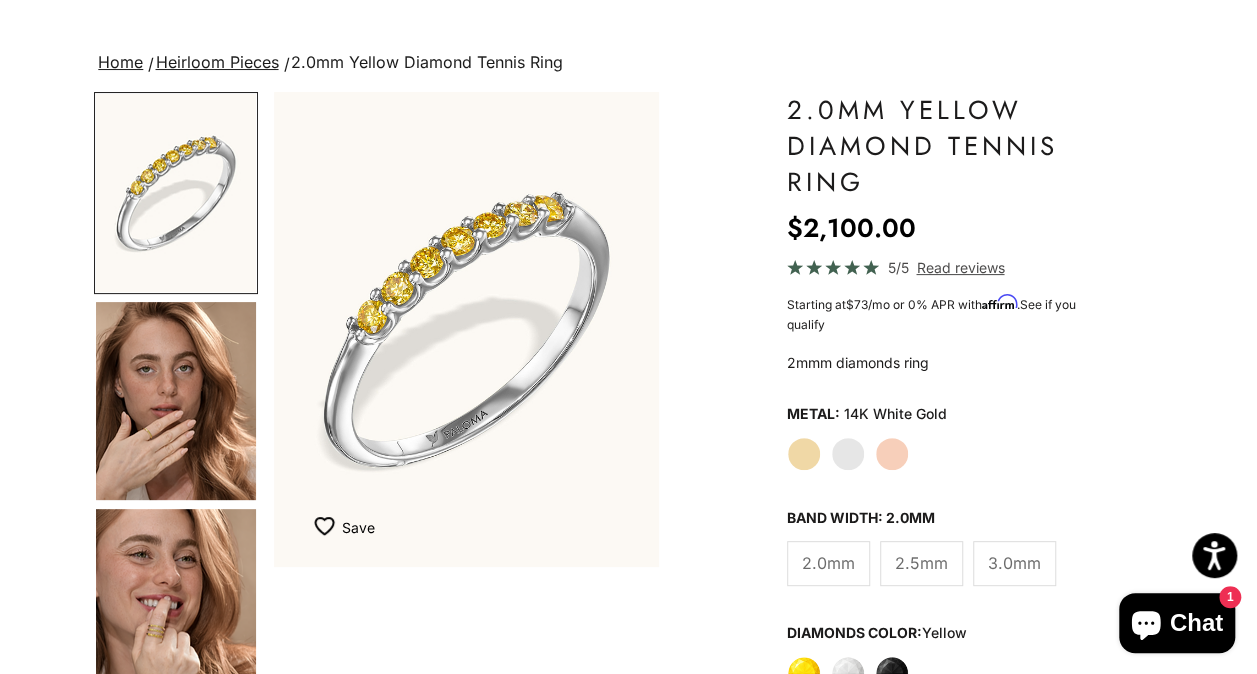 scroll, scrollTop: 116, scrollLeft: 0, axis: vertical 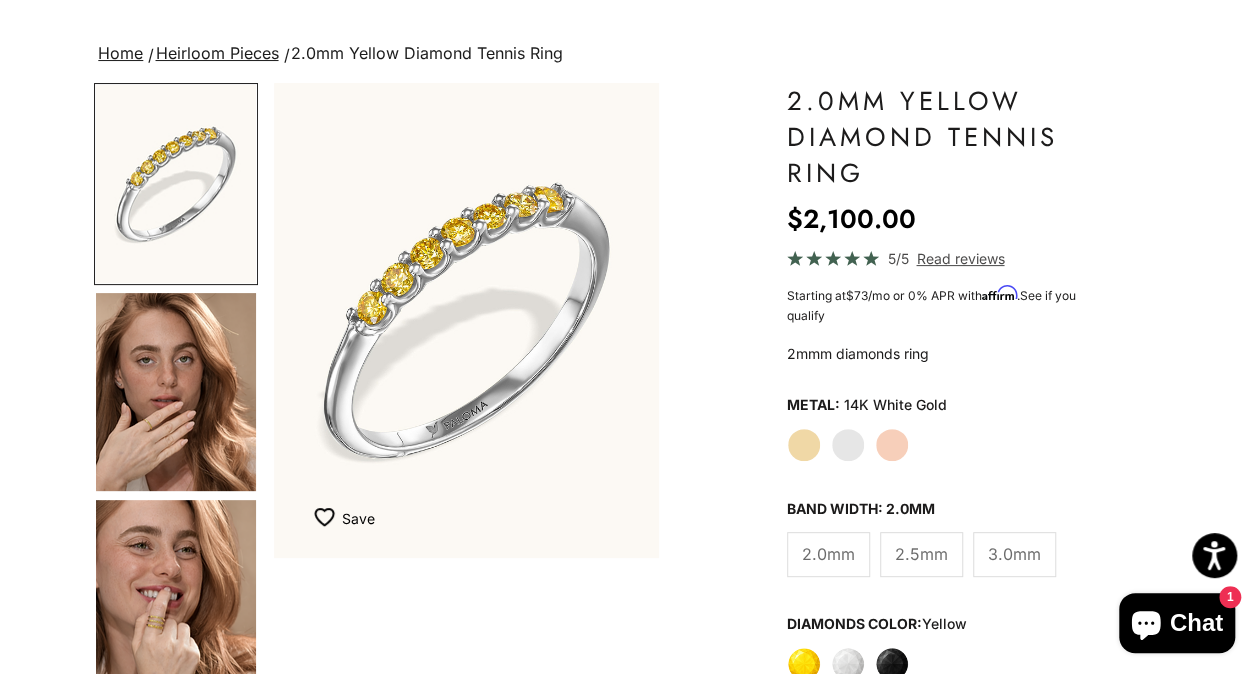 click on "2.5mm" 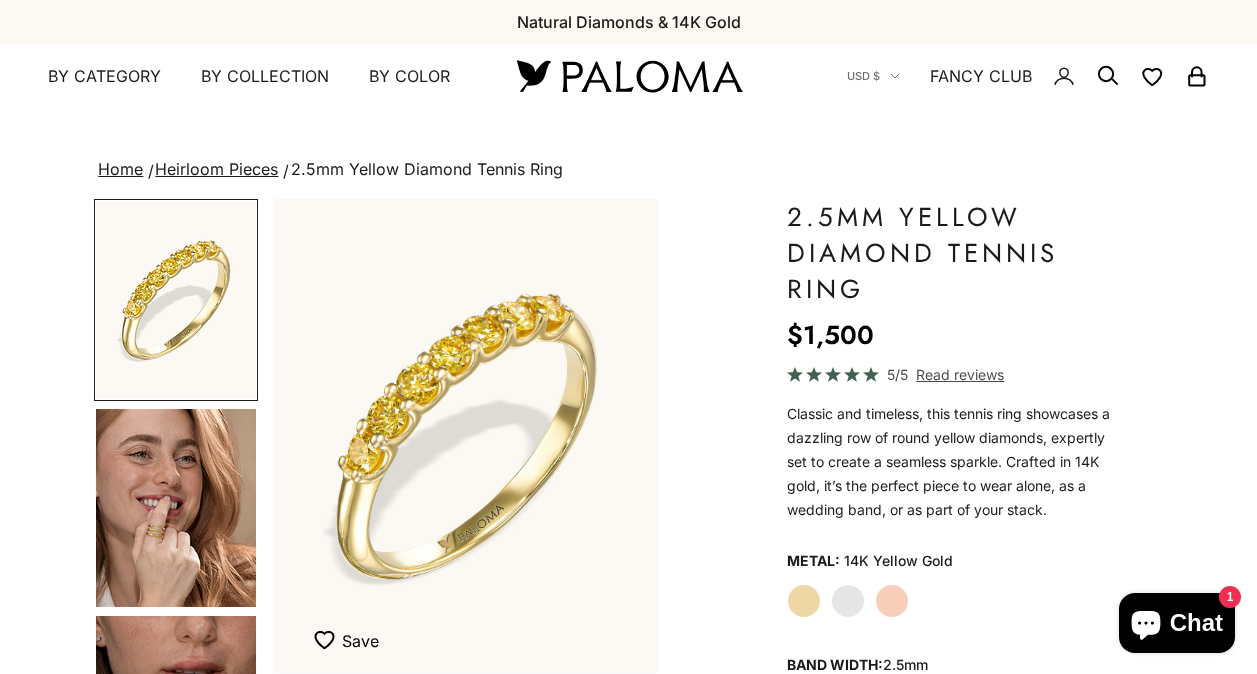 scroll, scrollTop: 0, scrollLeft: 0, axis: both 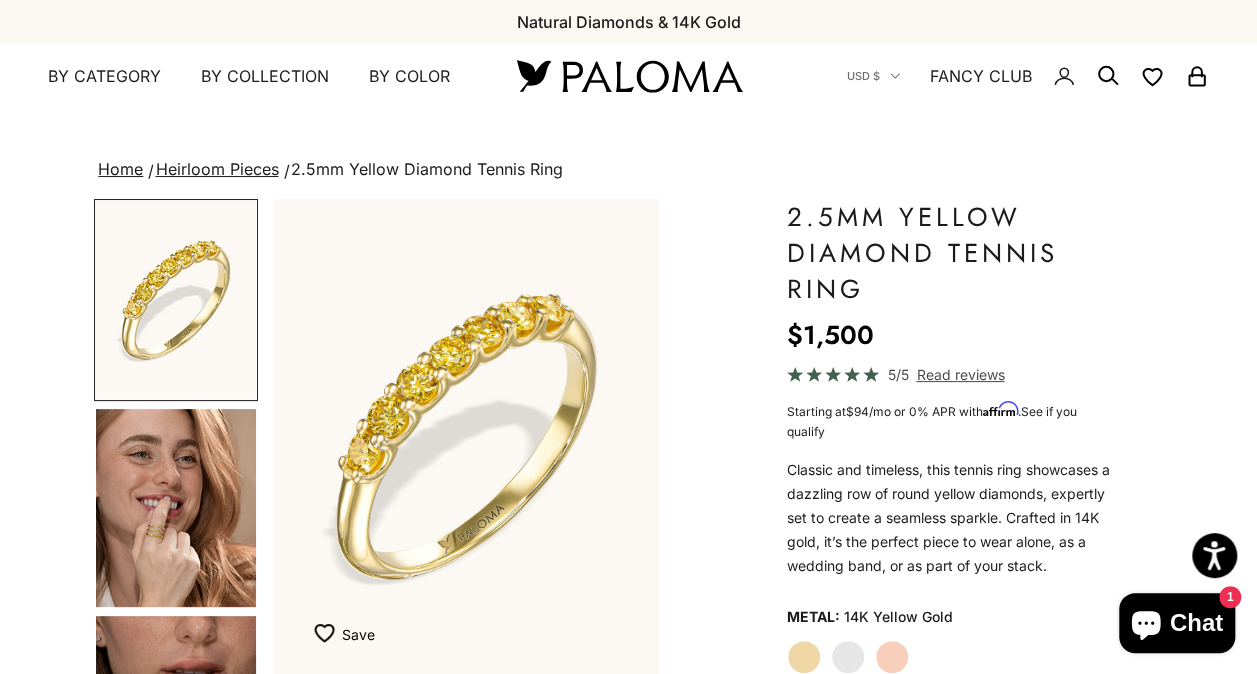 click at bounding box center (176, 508) 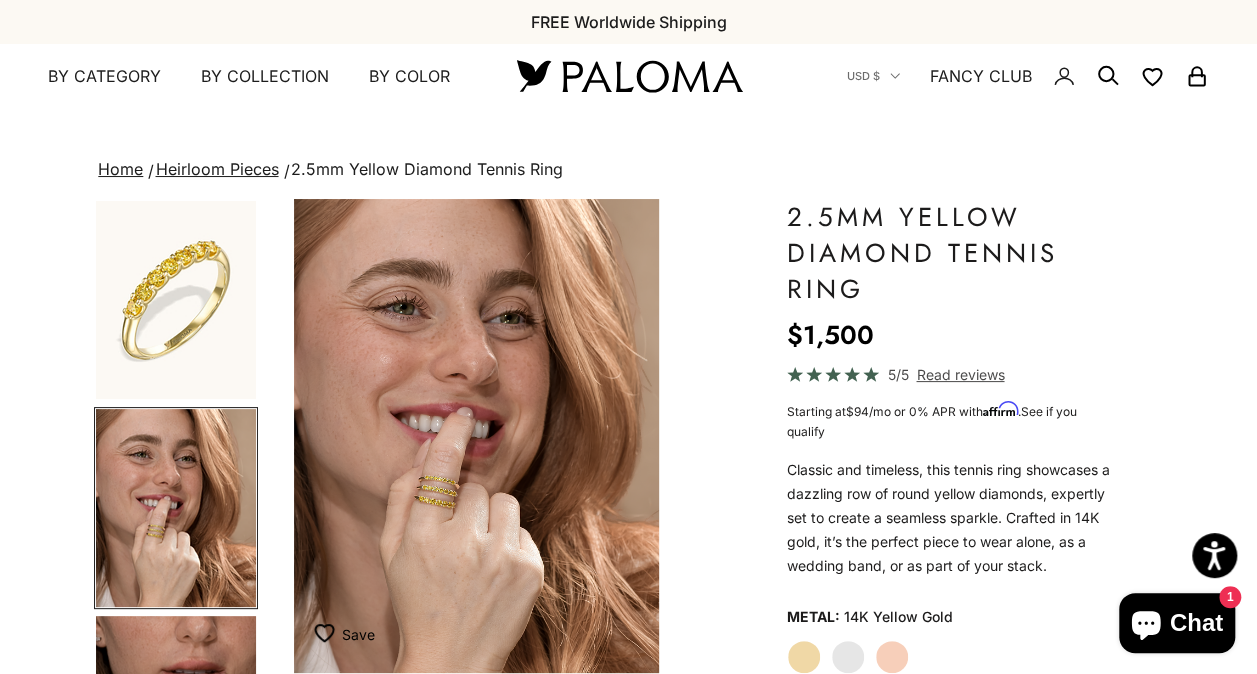 scroll, scrollTop: 0, scrollLeft: 408, axis: horizontal 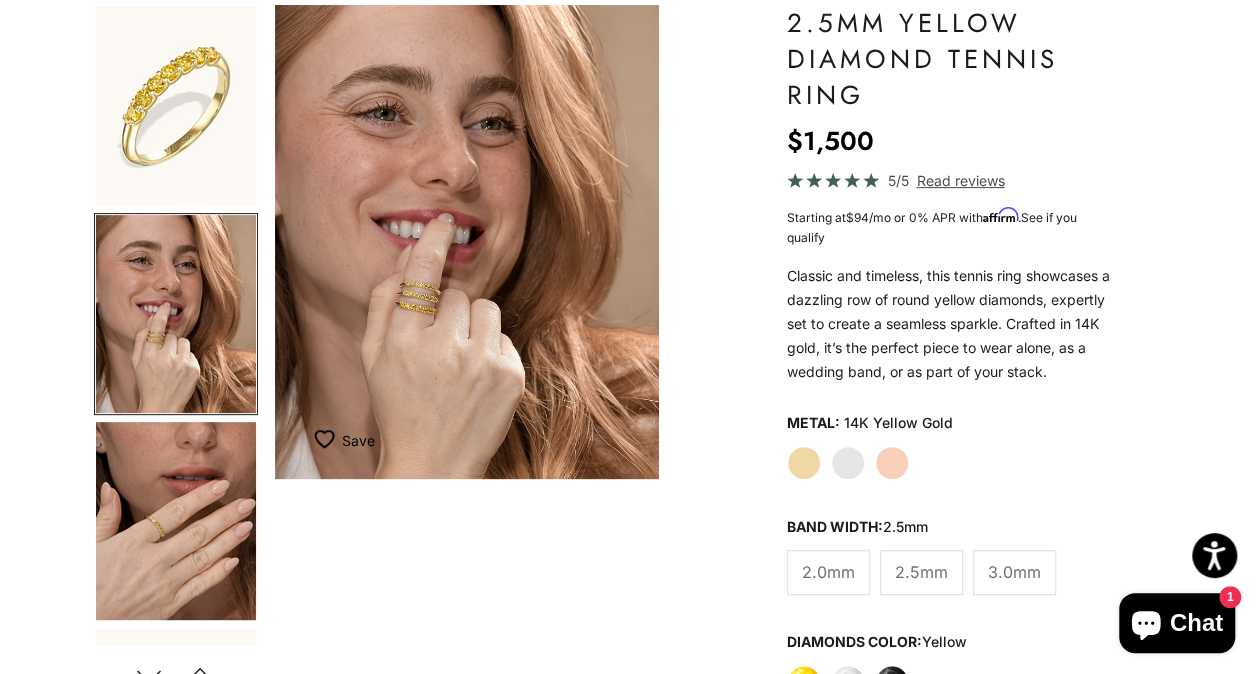 click at bounding box center [176, 521] 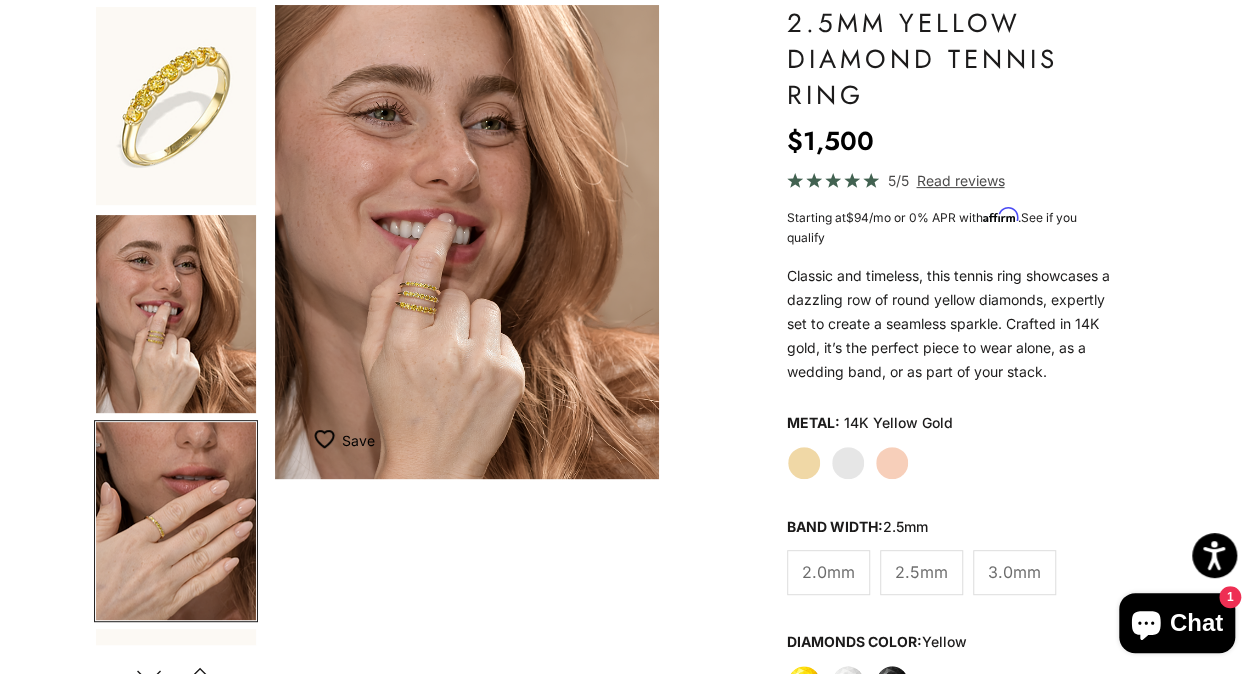 scroll, scrollTop: 0, scrollLeft: 458, axis: horizontal 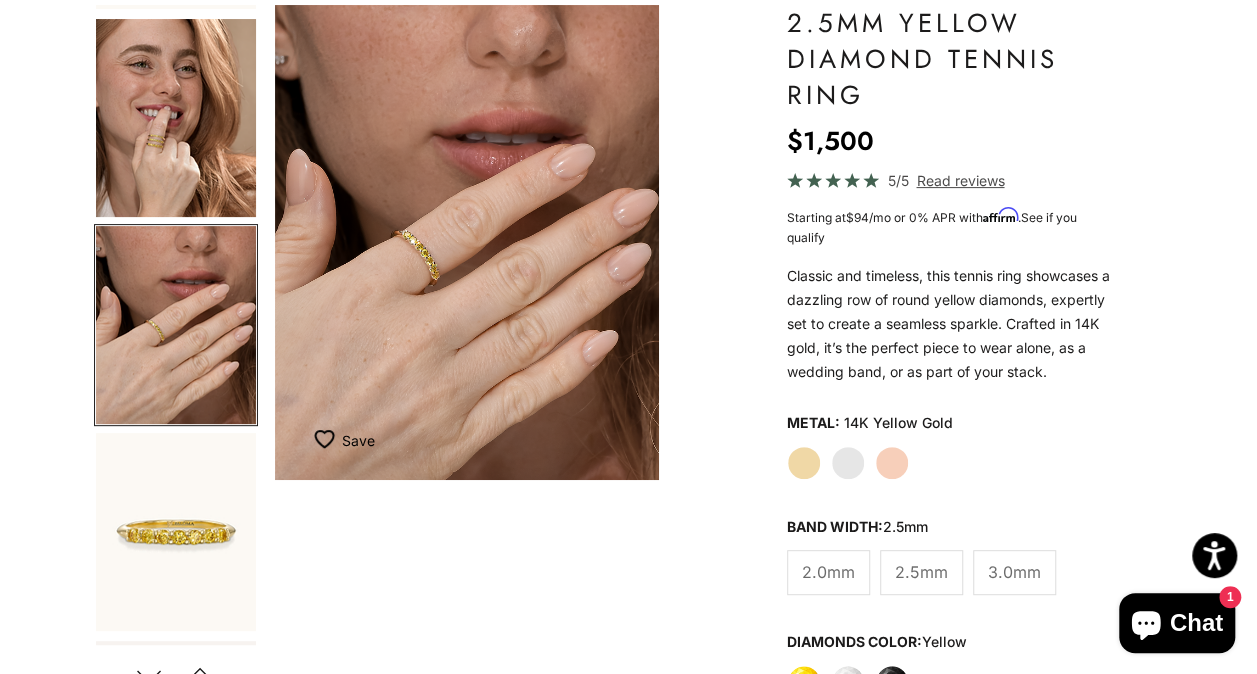 click on "3.0mm" 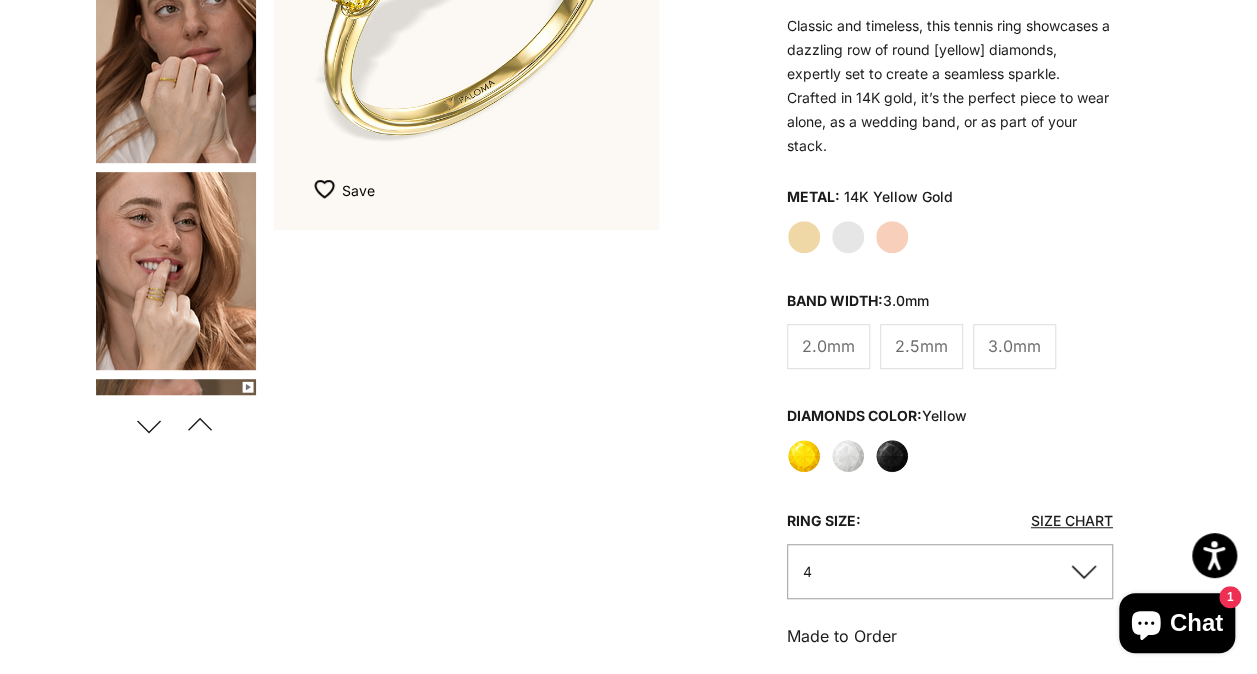scroll, scrollTop: 448, scrollLeft: 0, axis: vertical 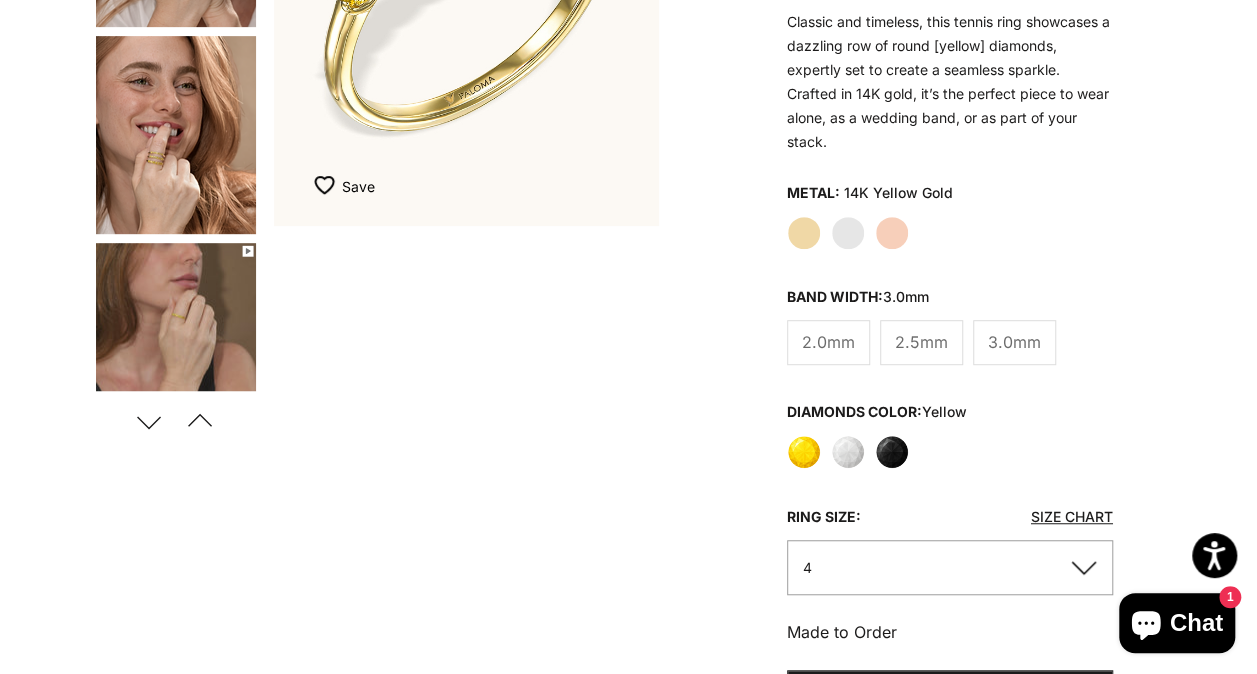 click at bounding box center [176, 342] 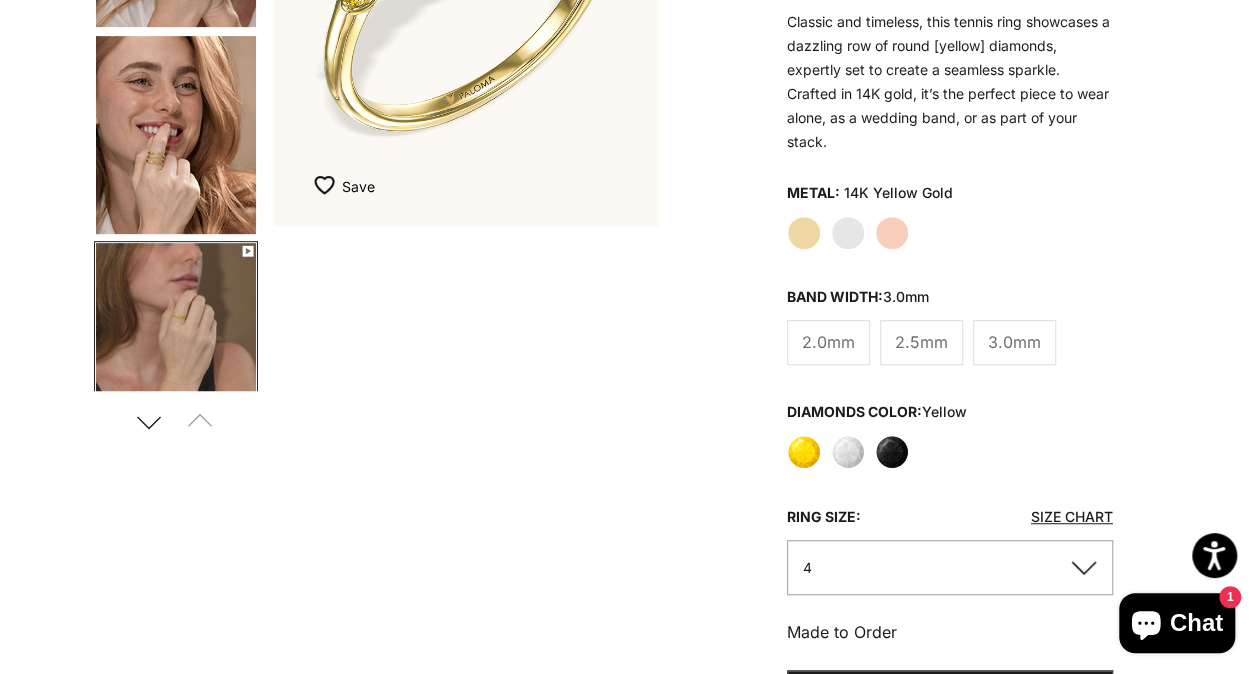 scroll, scrollTop: 0, scrollLeft: 68, axis: horizontal 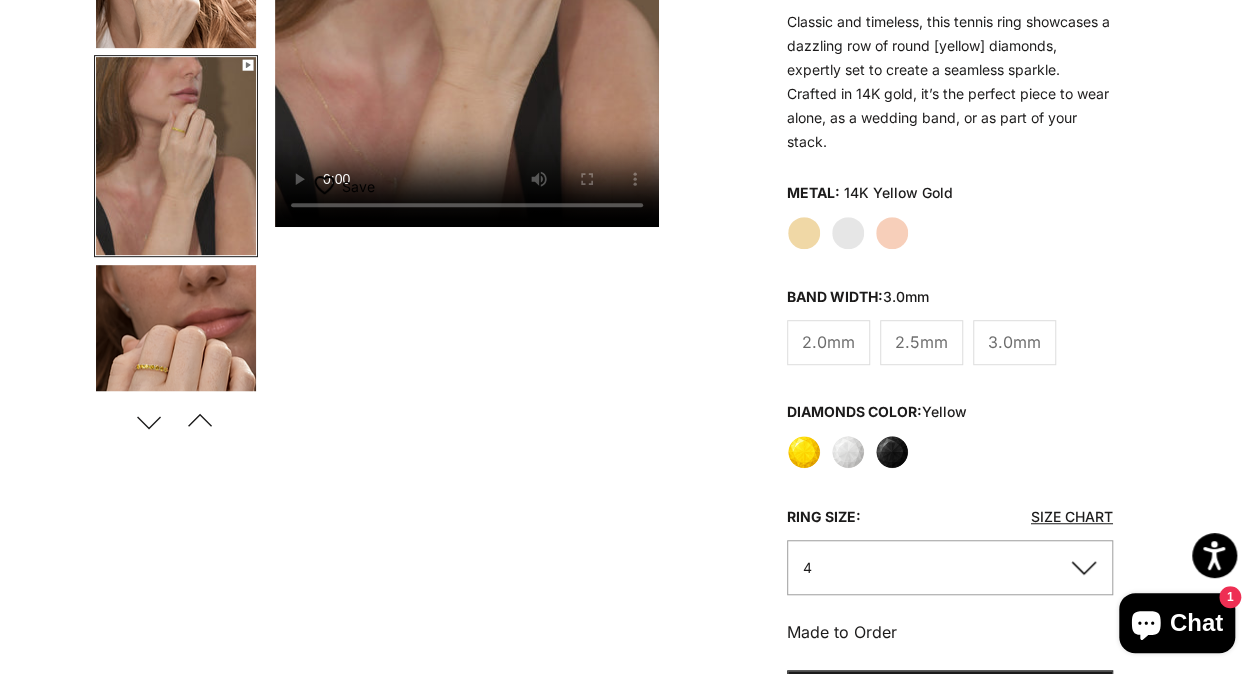 click at bounding box center [176, 364] 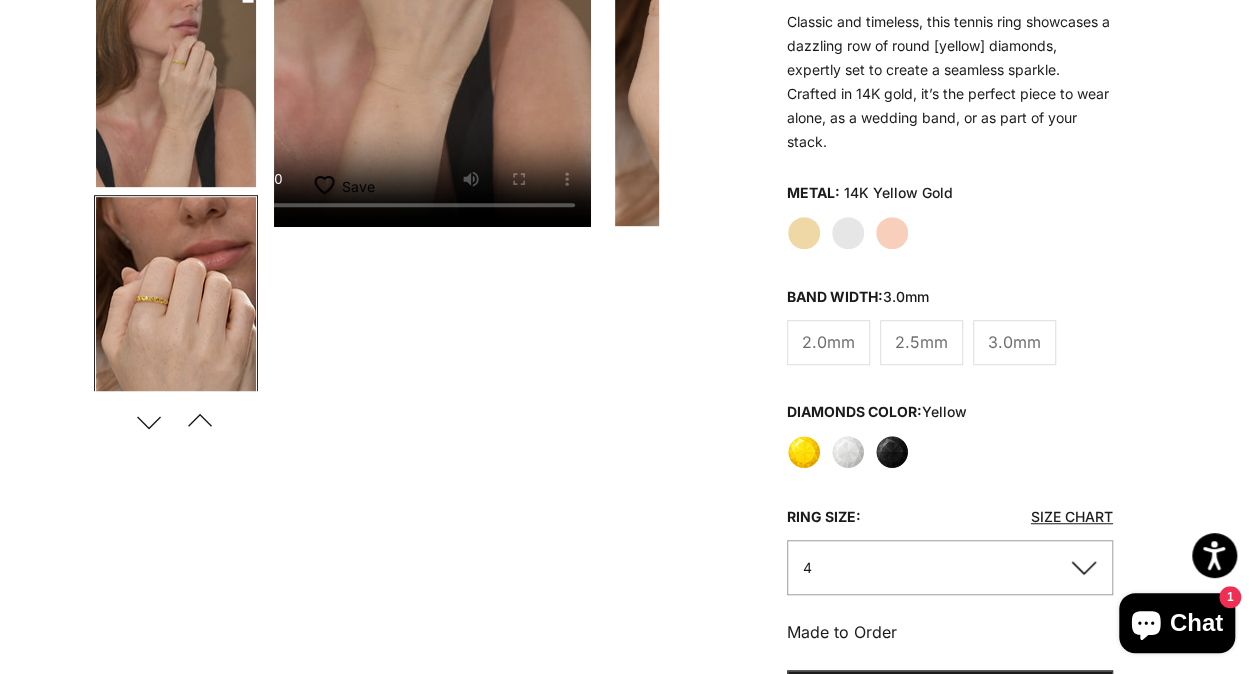 scroll, scrollTop: 0, scrollLeft: 1614, axis: horizontal 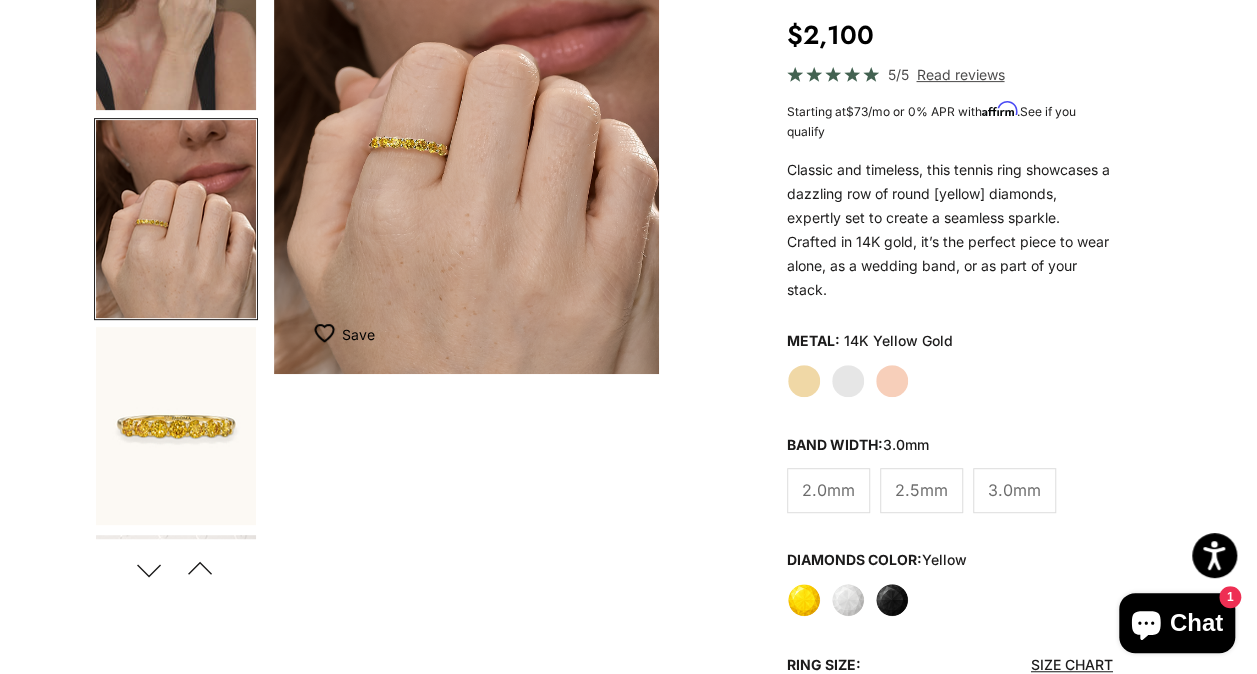 click on "Read reviews" 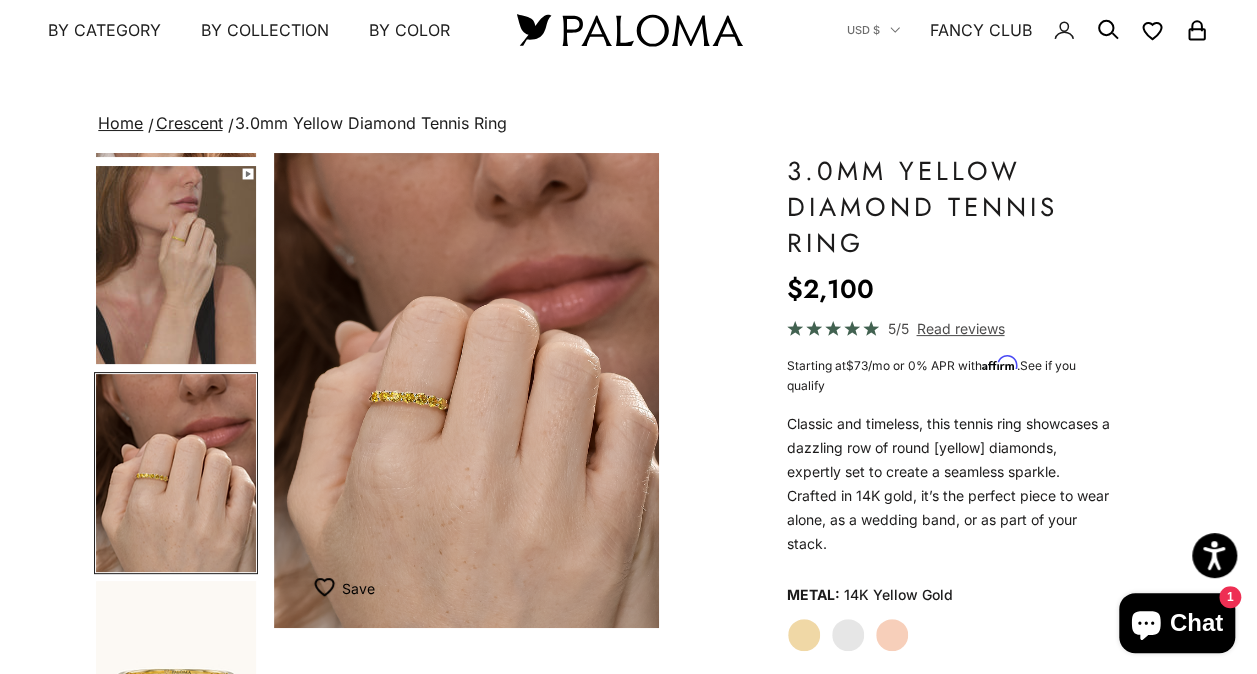 scroll, scrollTop: 0, scrollLeft: 0, axis: both 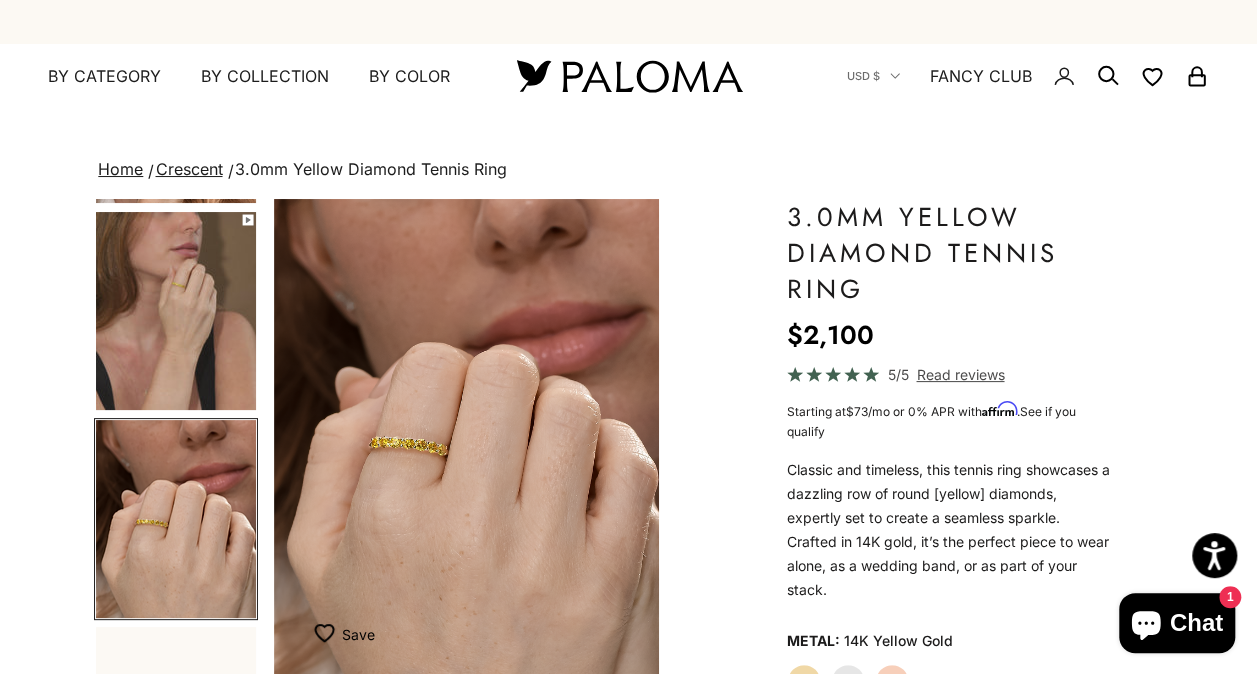click at bounding box center [629, 76] 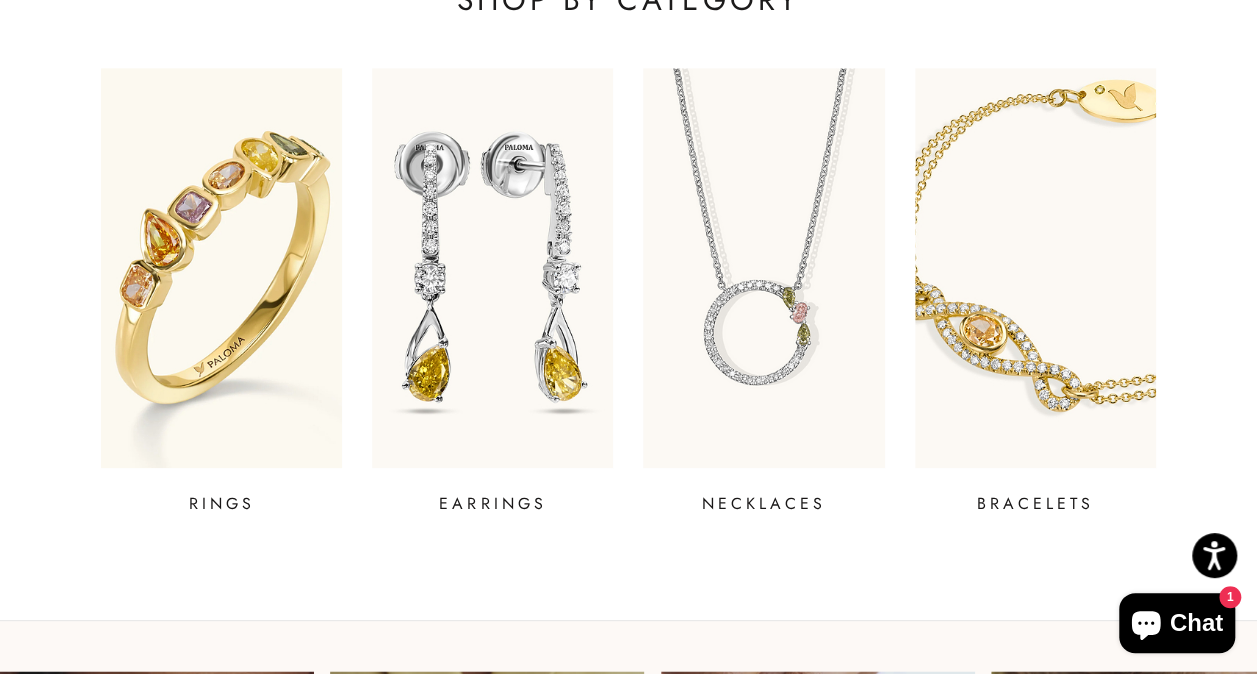 scroll, scrollTop: 716, scrollLeft: 0, axis: vertical 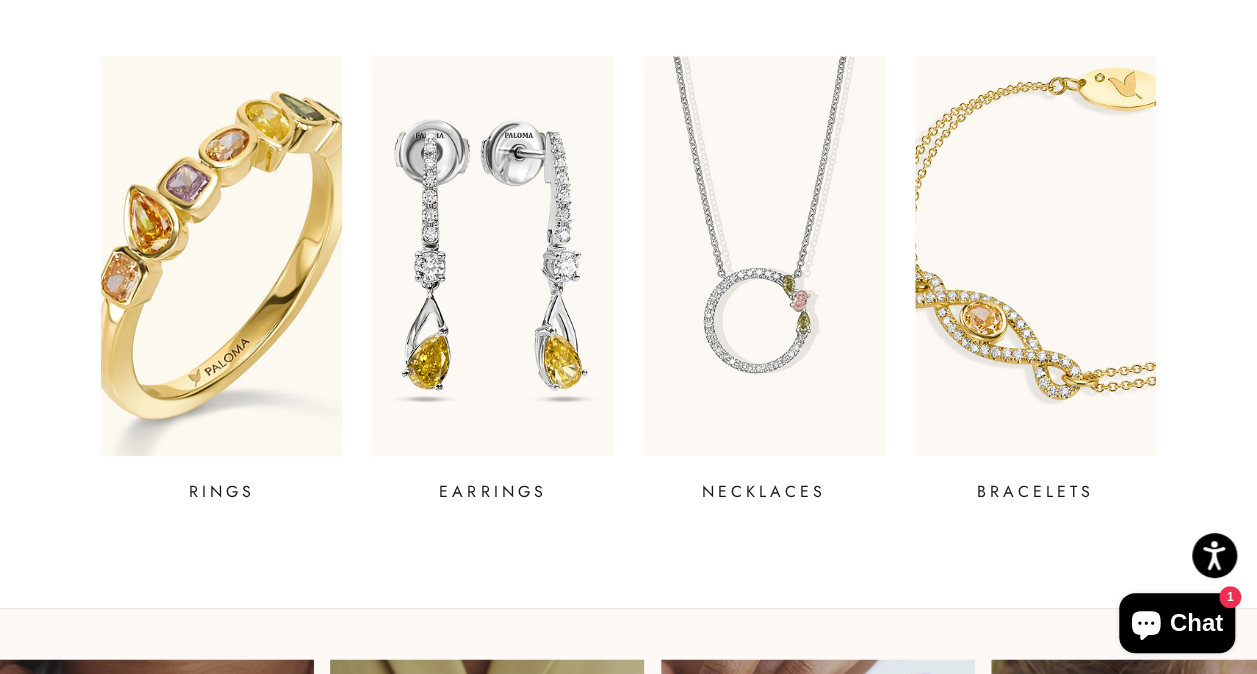 click at bounding box center (221, 256) 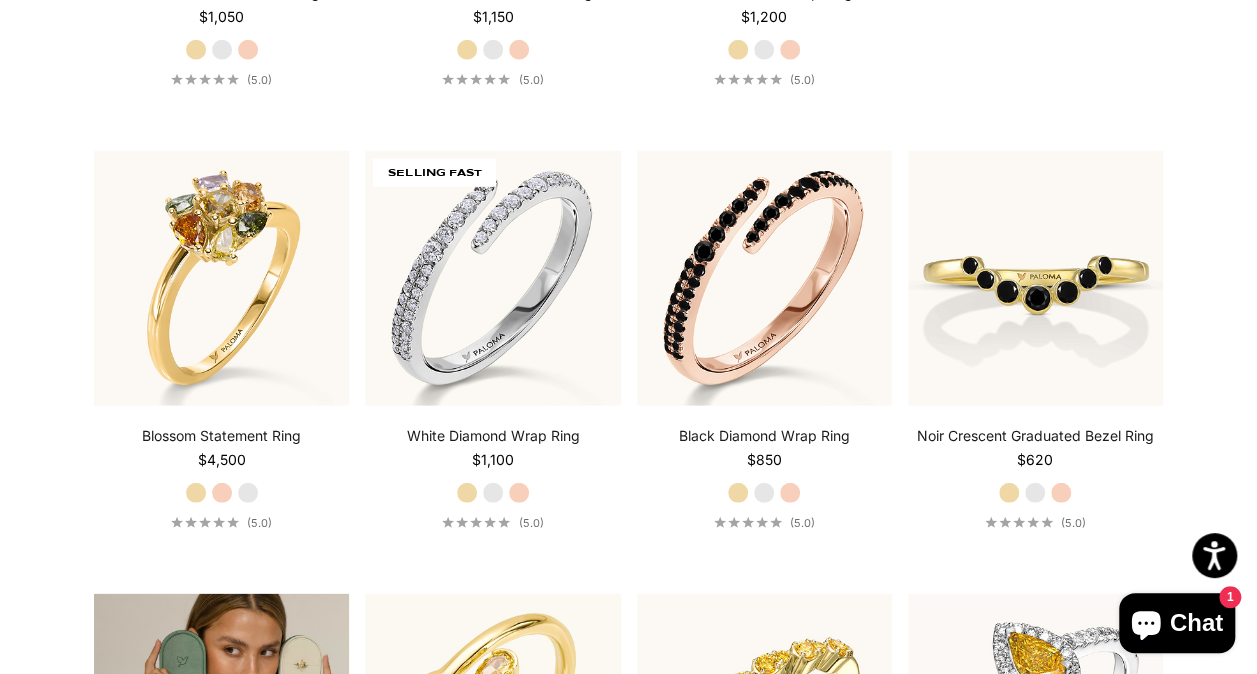 scroll, scrollTop: 2683, scrollLeft: 0, axis: vertical 